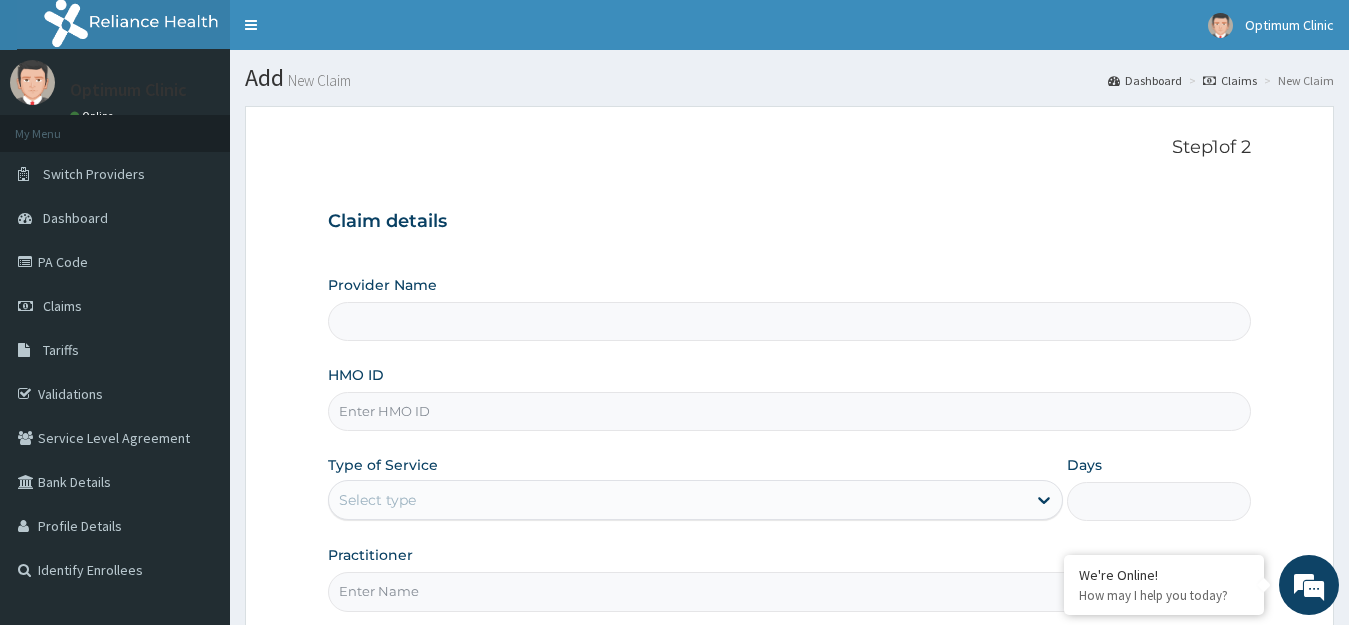 click on "HMO ID" at bounding box center (790, 411) 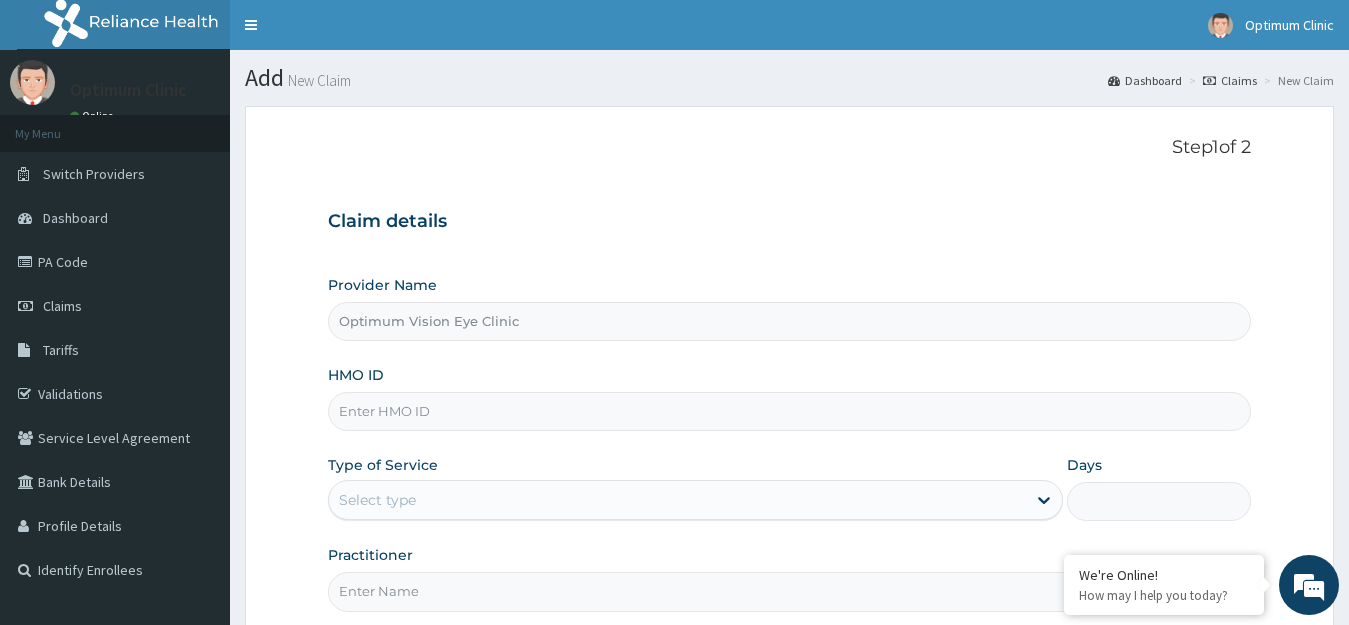 scroll, scrollTop: 0, scrollLeft: 0, axis: both 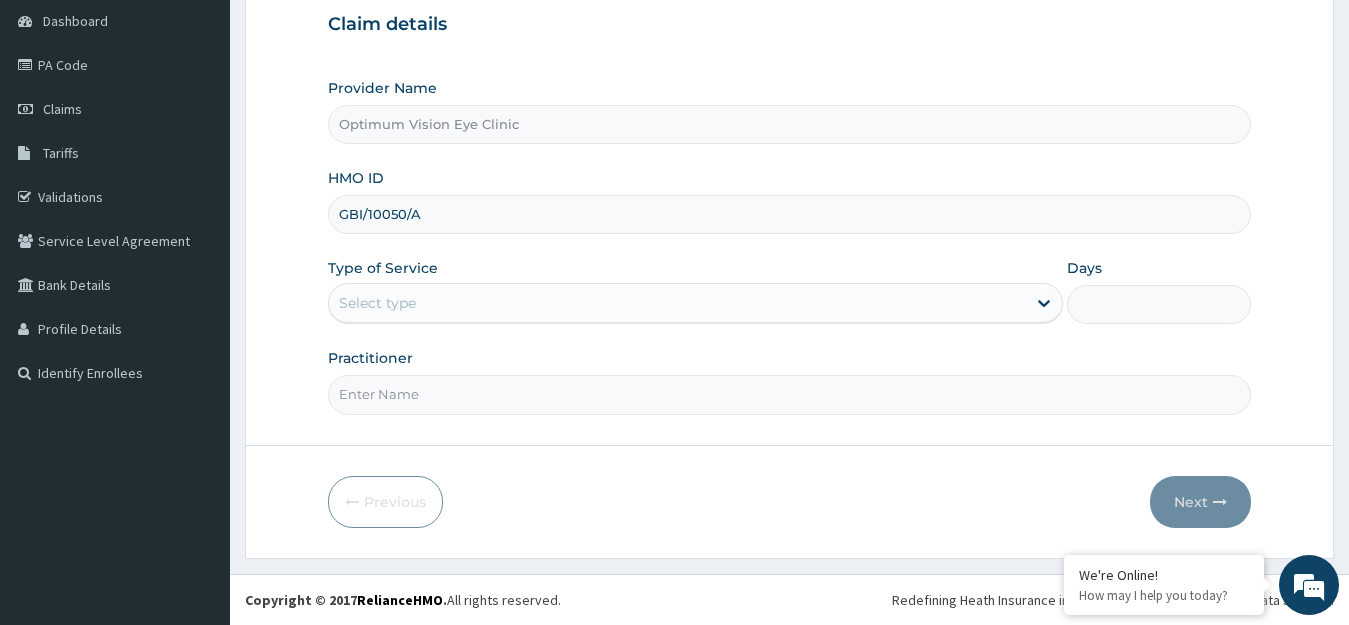 type on "GBI/10050/A" 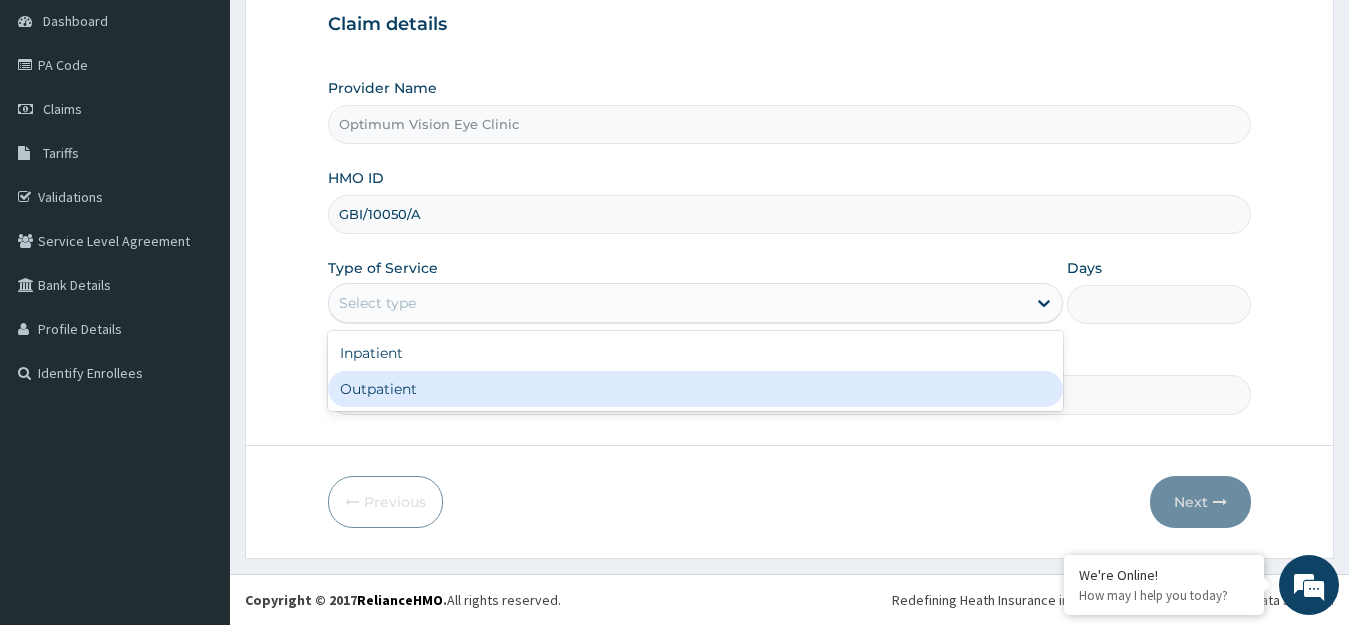 click on "Outpatient" at bounding box center (696, 389) 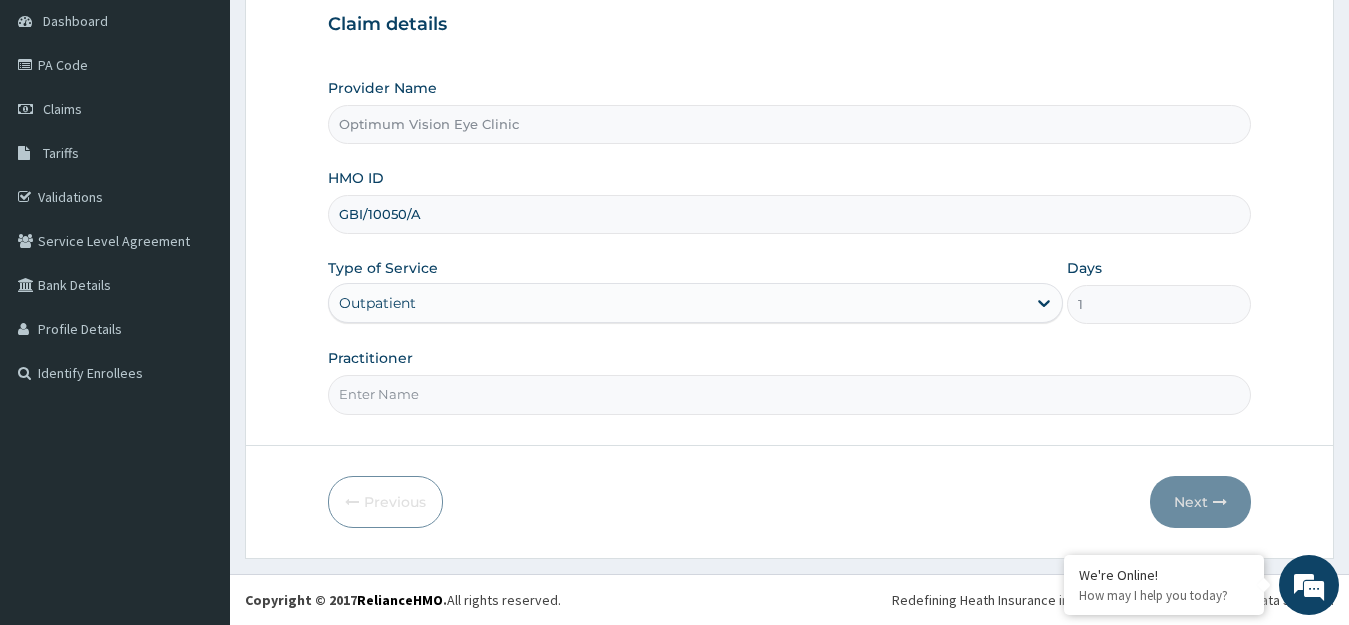 click on "Practitioner" at bounding box center (790, 394) 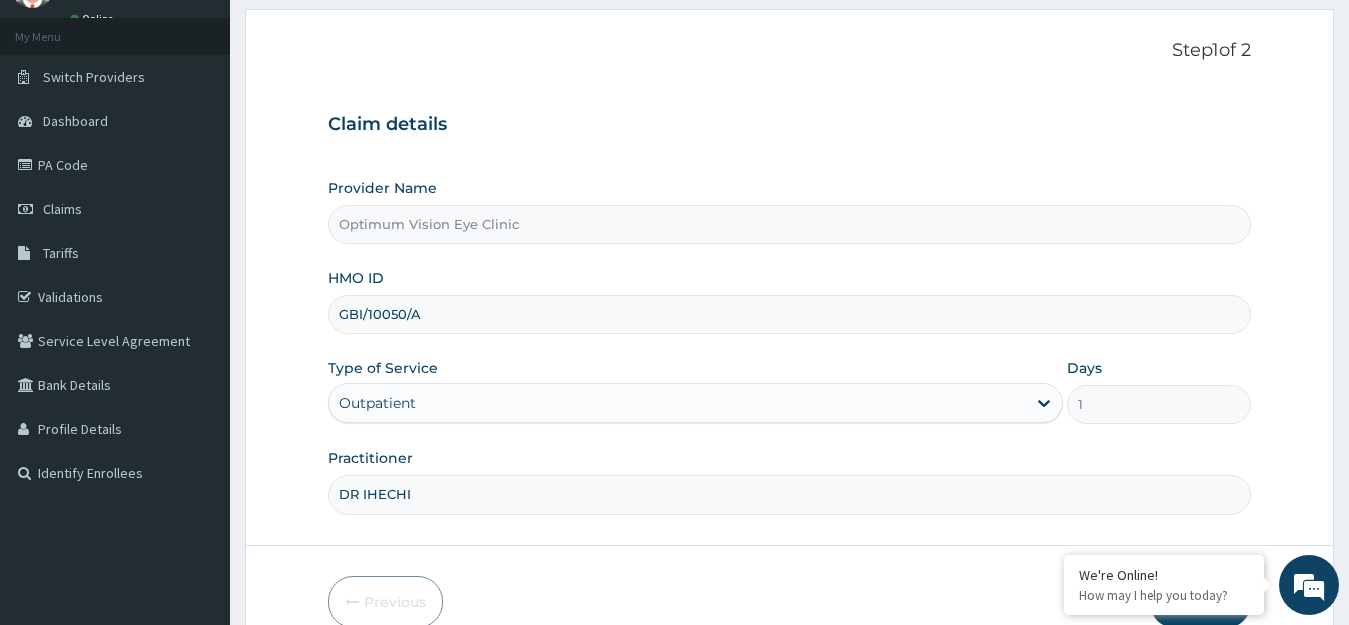 scroll, scrollTop: 197, scrollLeft: 0, axis: vertical 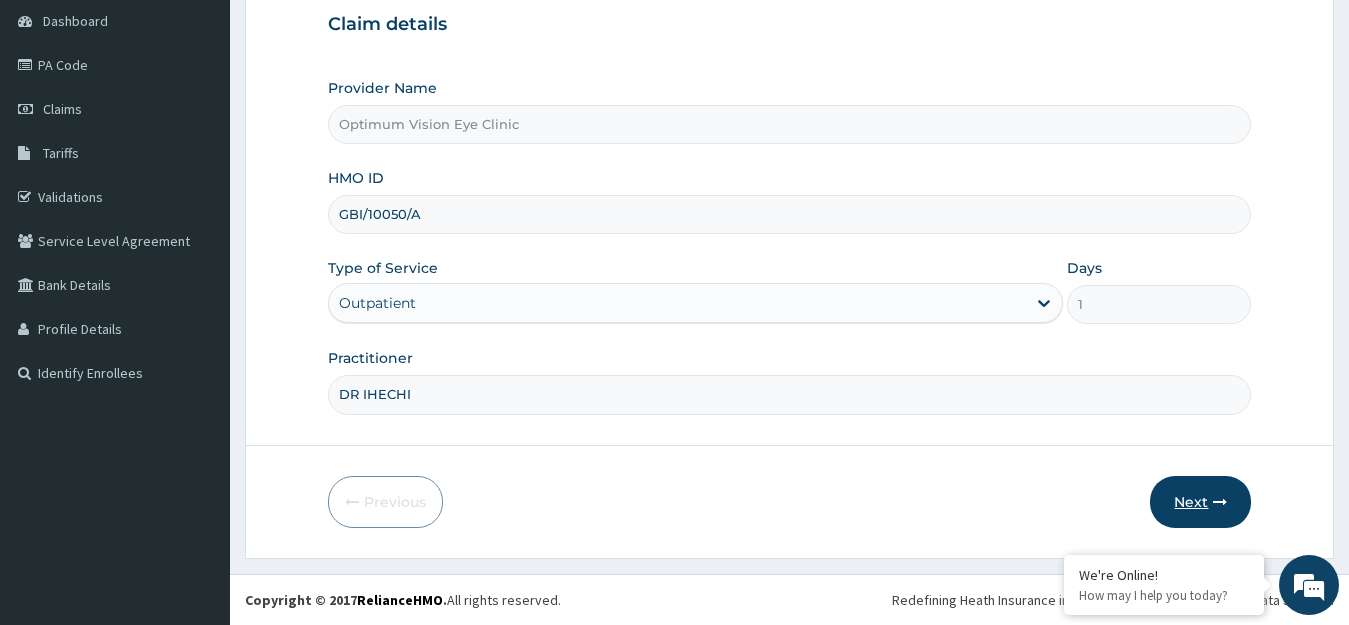 type on "DR IHECHI" 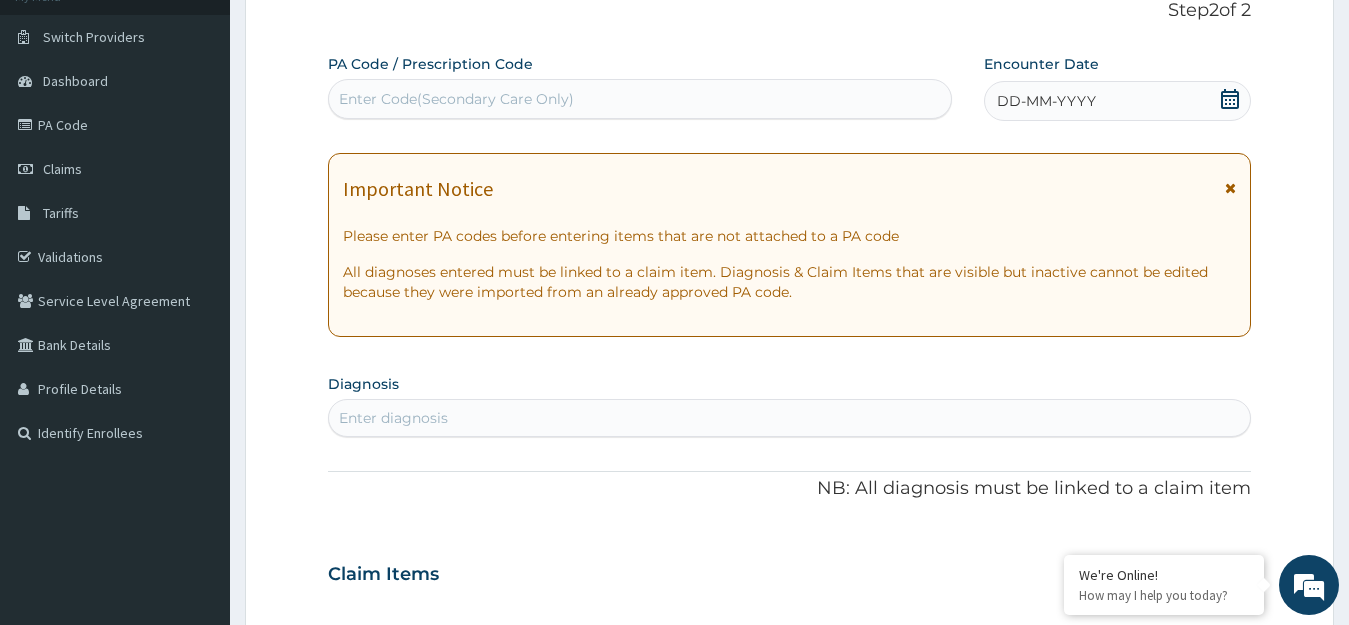 scroll, scrollTop: 97, scrollLeft: 0, axis: vertical 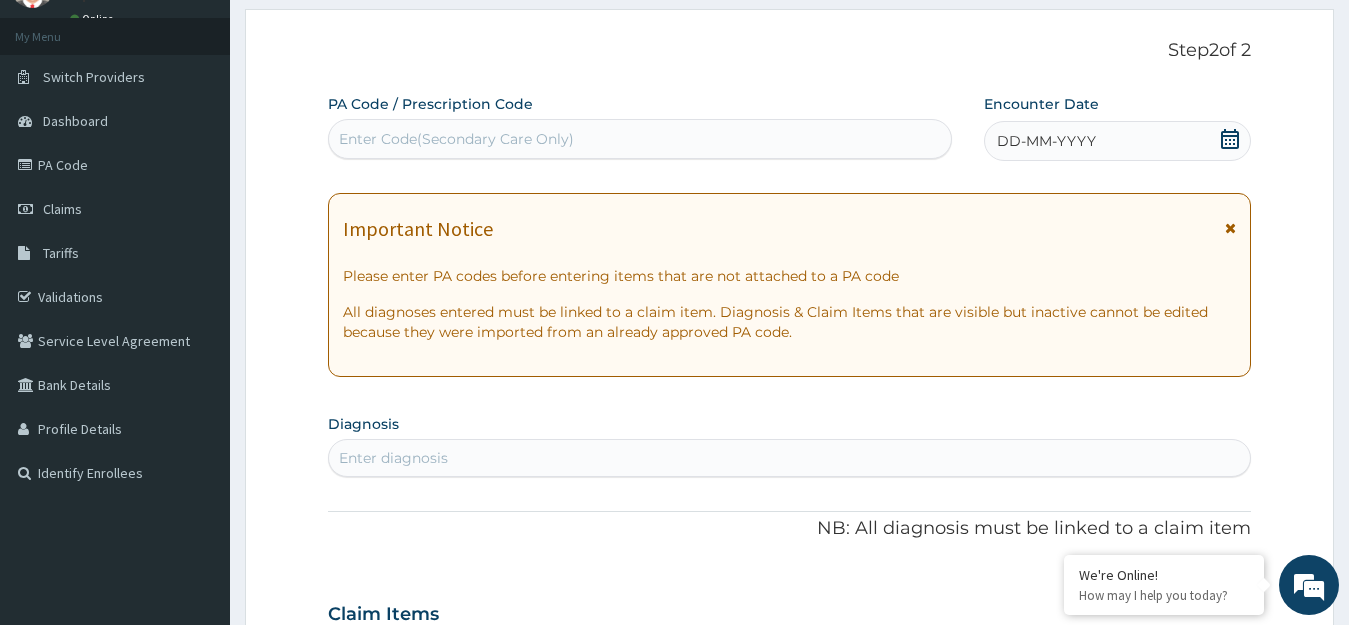 click on "Enter Code(Secondary Care Only)" at bounding box center (640, 139) 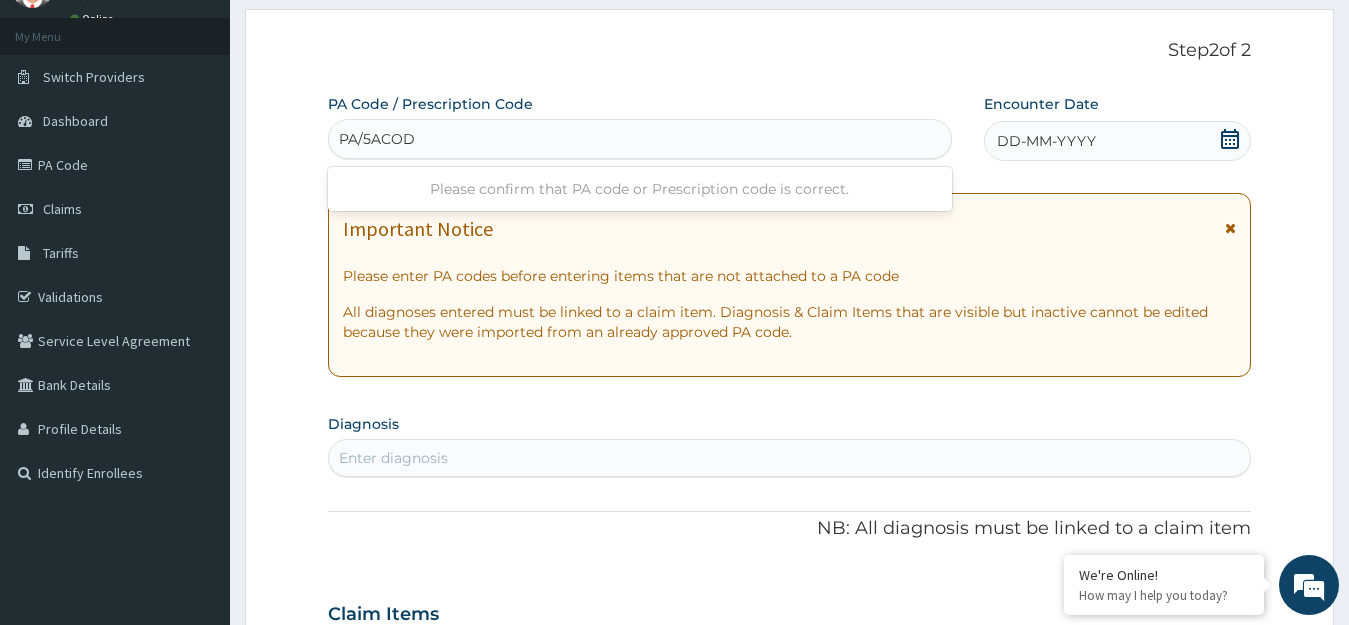 type on "PA/5ACODA" 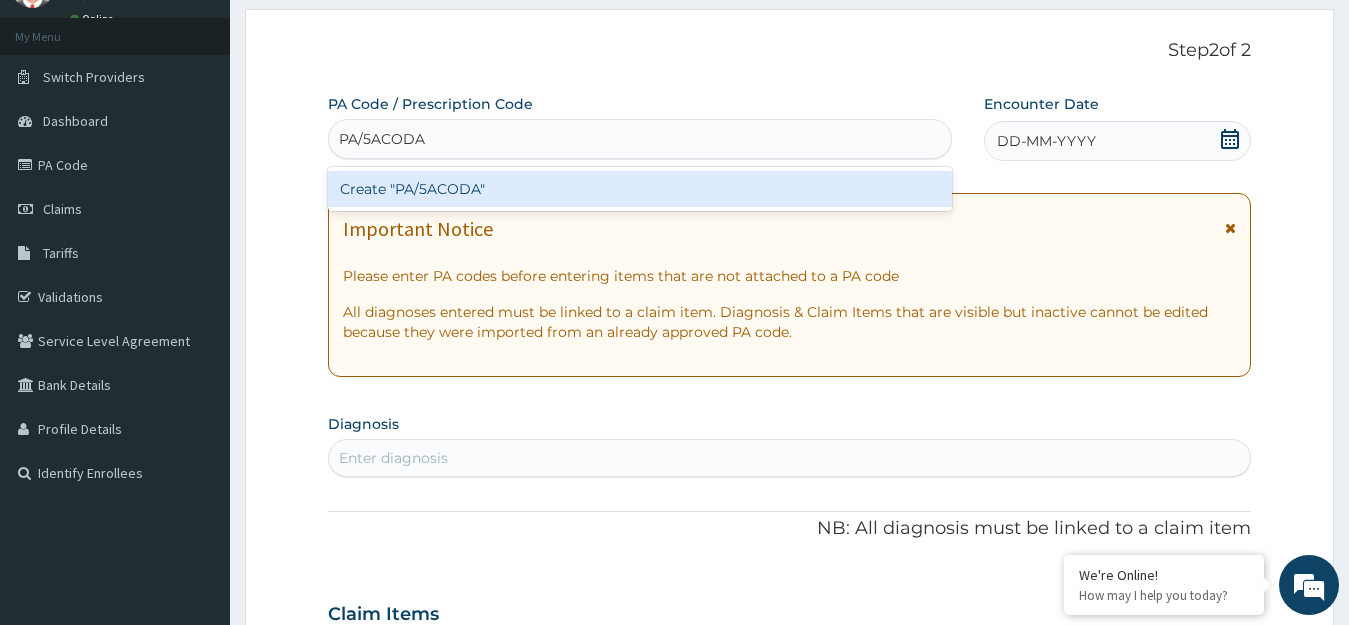 click on "Create "PA/5ACODA"" at bounding box center [640, 189] 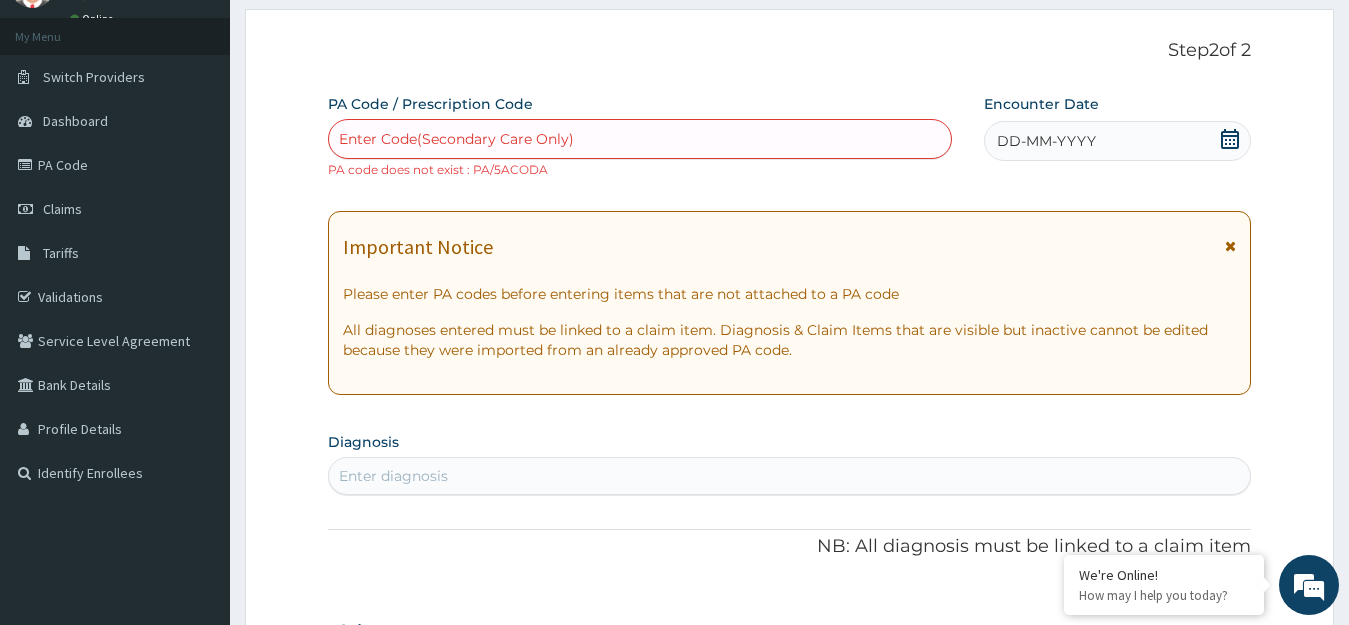 click on "Enter Code(Secondary Care Only)" at bounding box center [456, 139] 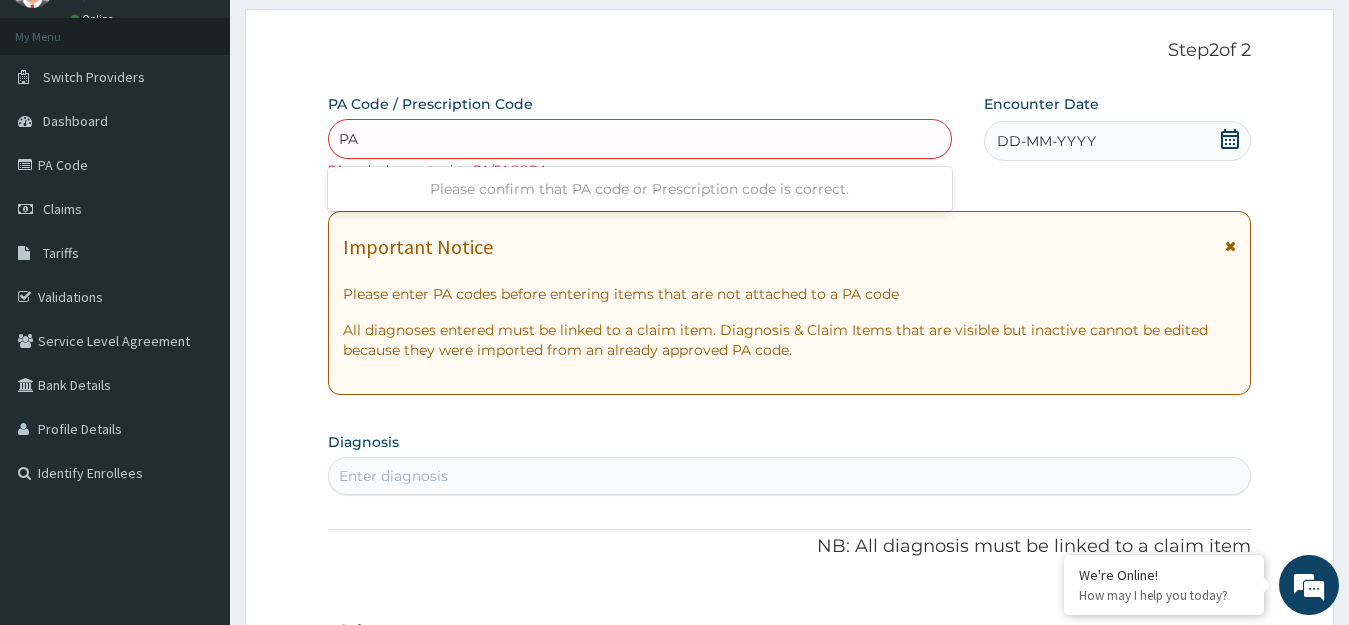 type on "P" 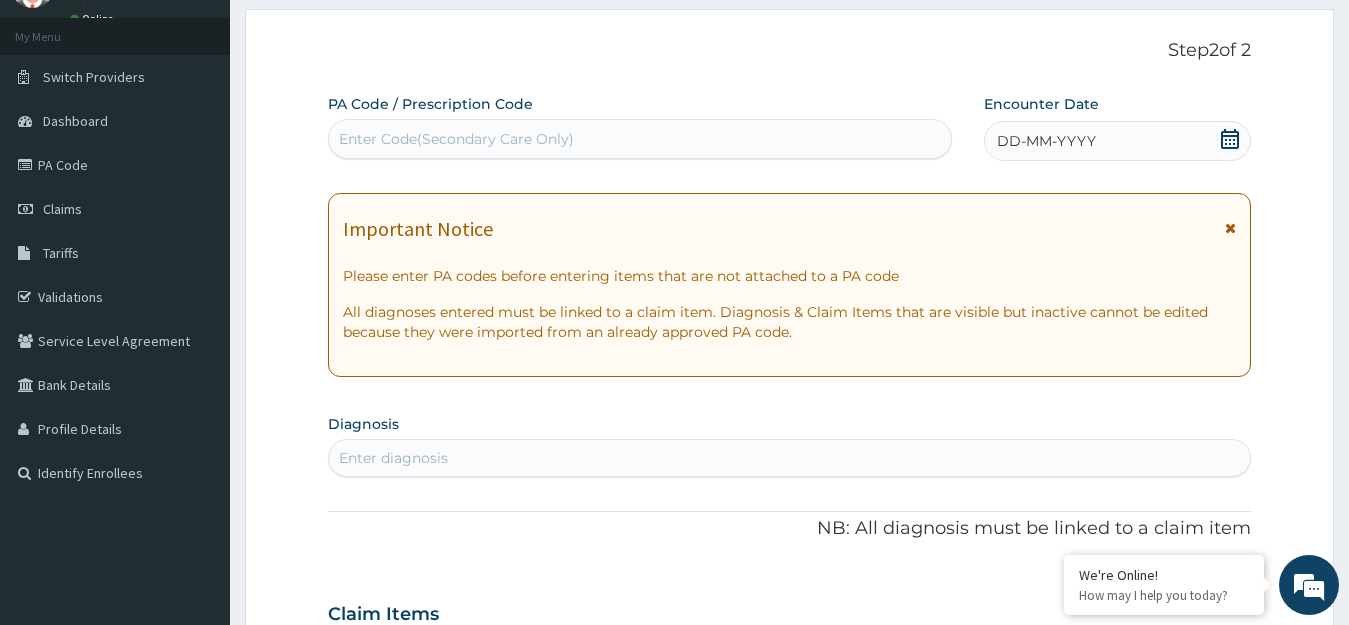 drag, startPoint x: 470, startPoint y: 128, endPoint x: 320, endPoint y: 170, distance: 155.76906 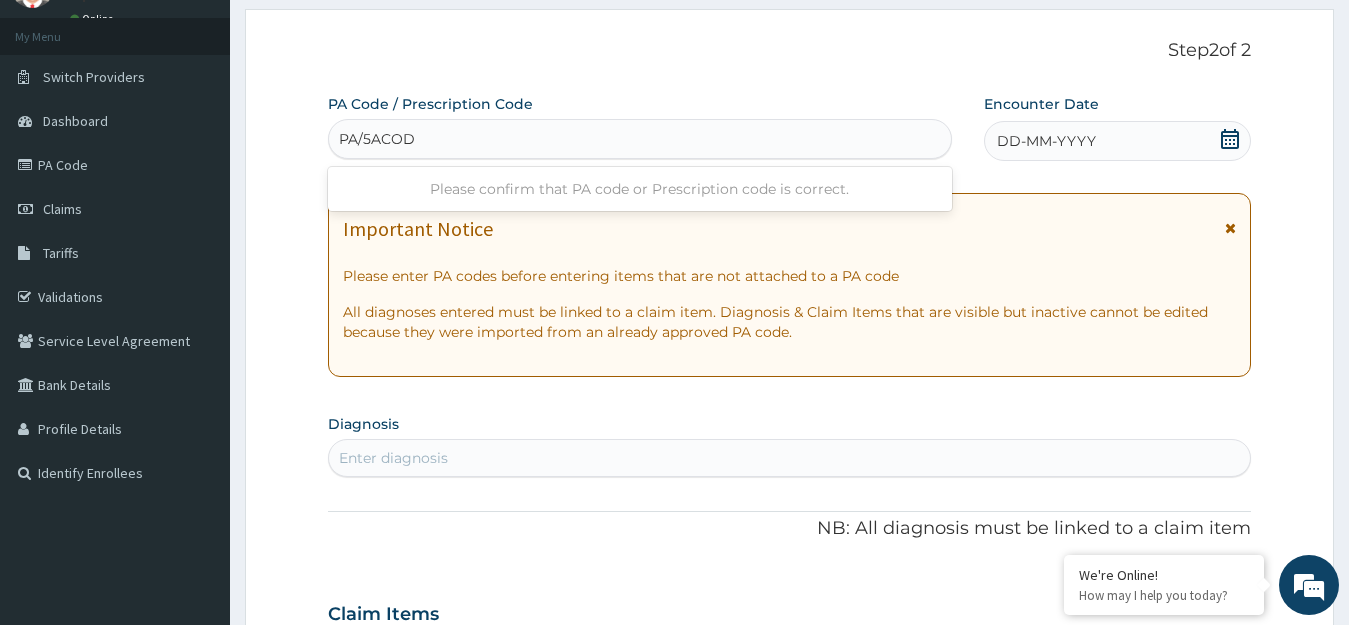 type on "PA/5ACODA" 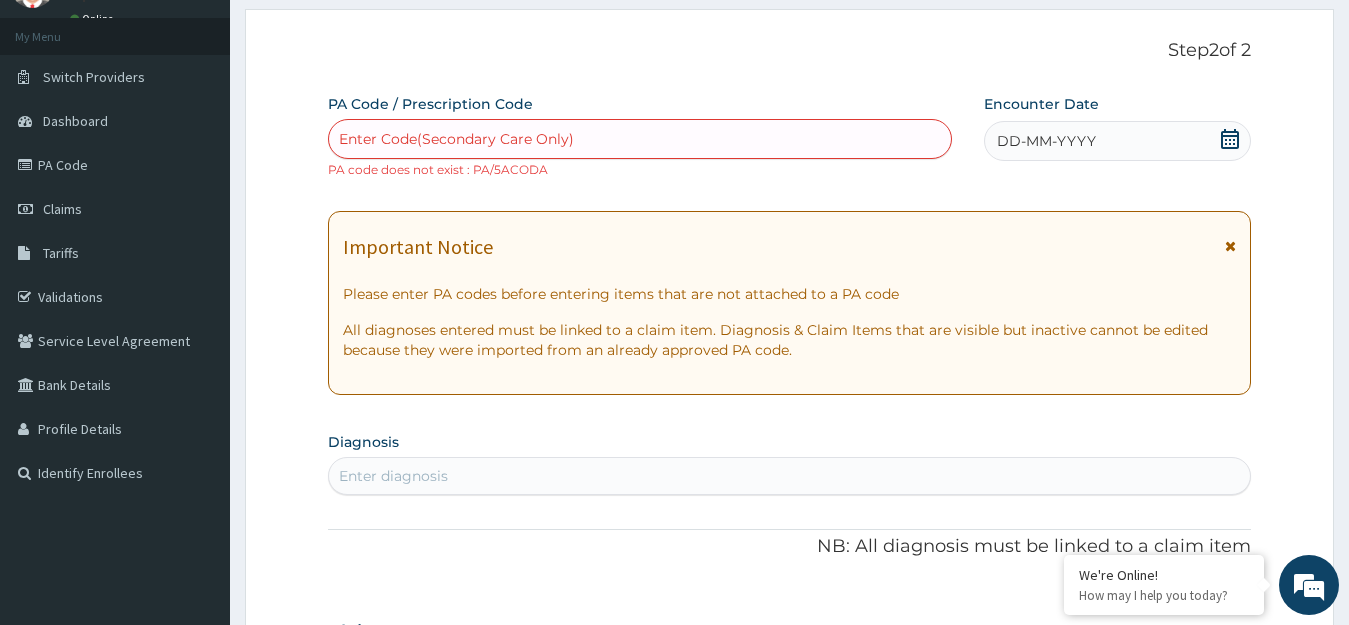 click on "DD-MM-YYYY" at bounding box center [1046, 141] 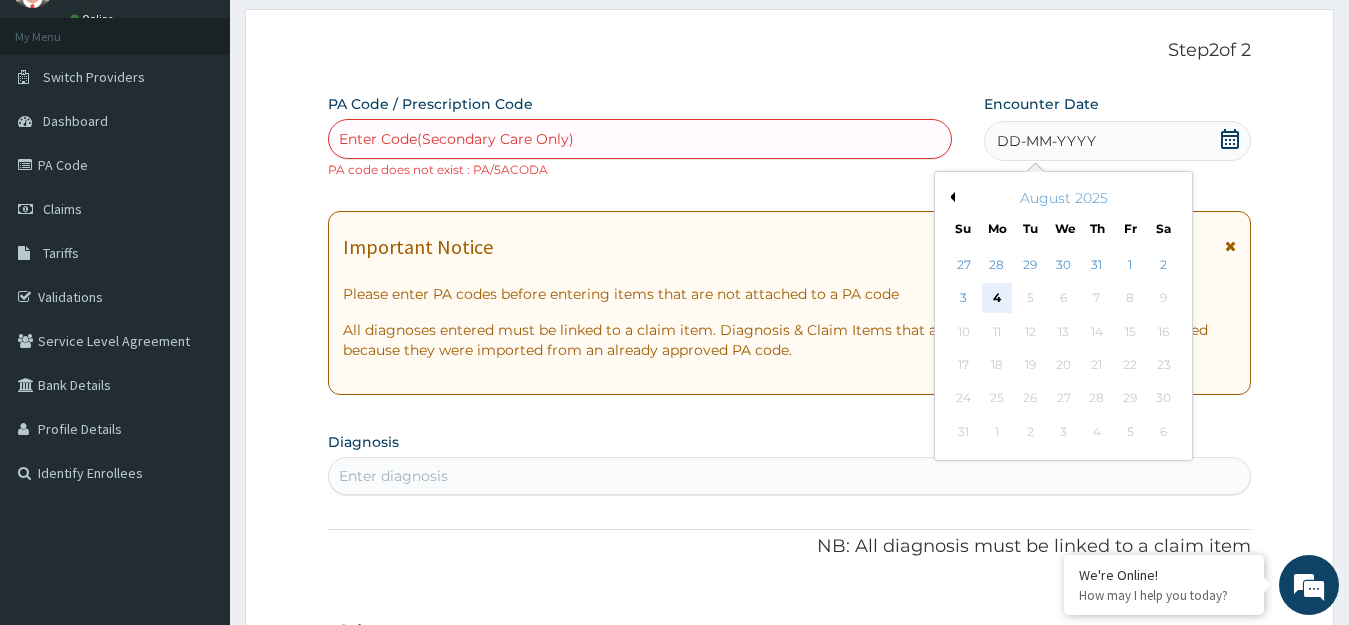 click on "4" at bounding box center [997, 299] 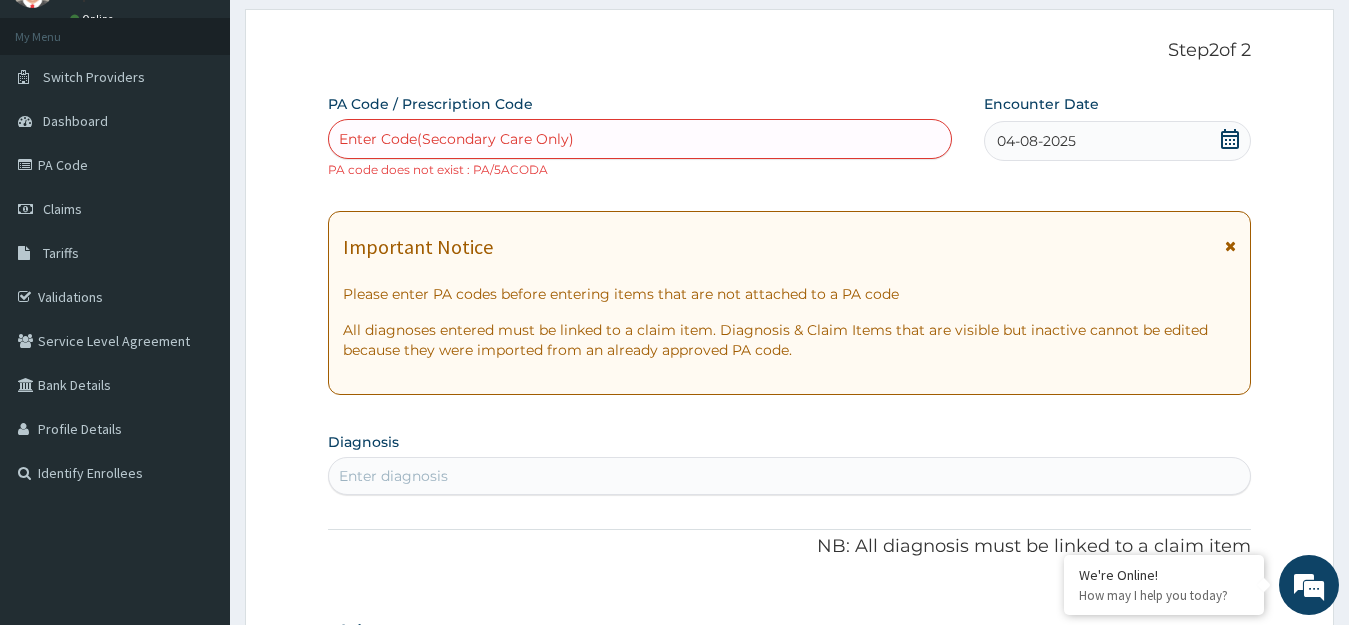 click on "Enter Code(Secondary Care Only)" at bounding box center [456, 139] 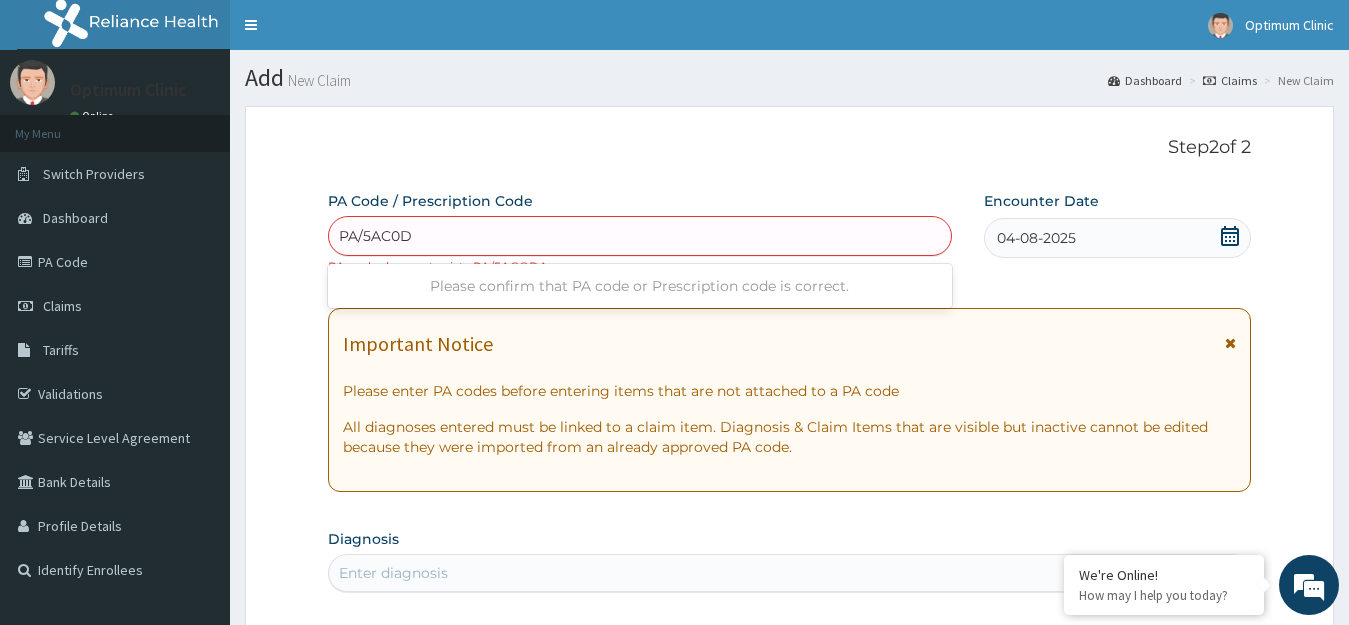 type on "PA/5AC0DA" 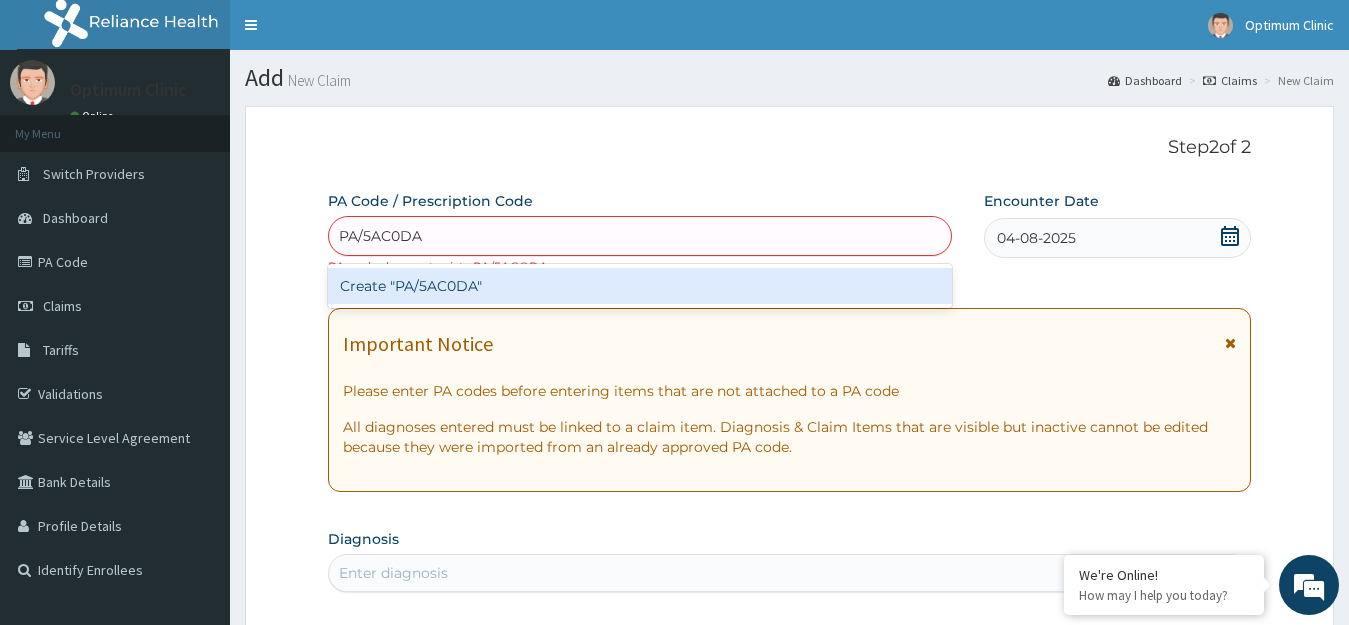 click on "Create "PA/5AC0DA"" at bounding box center (640, 286) 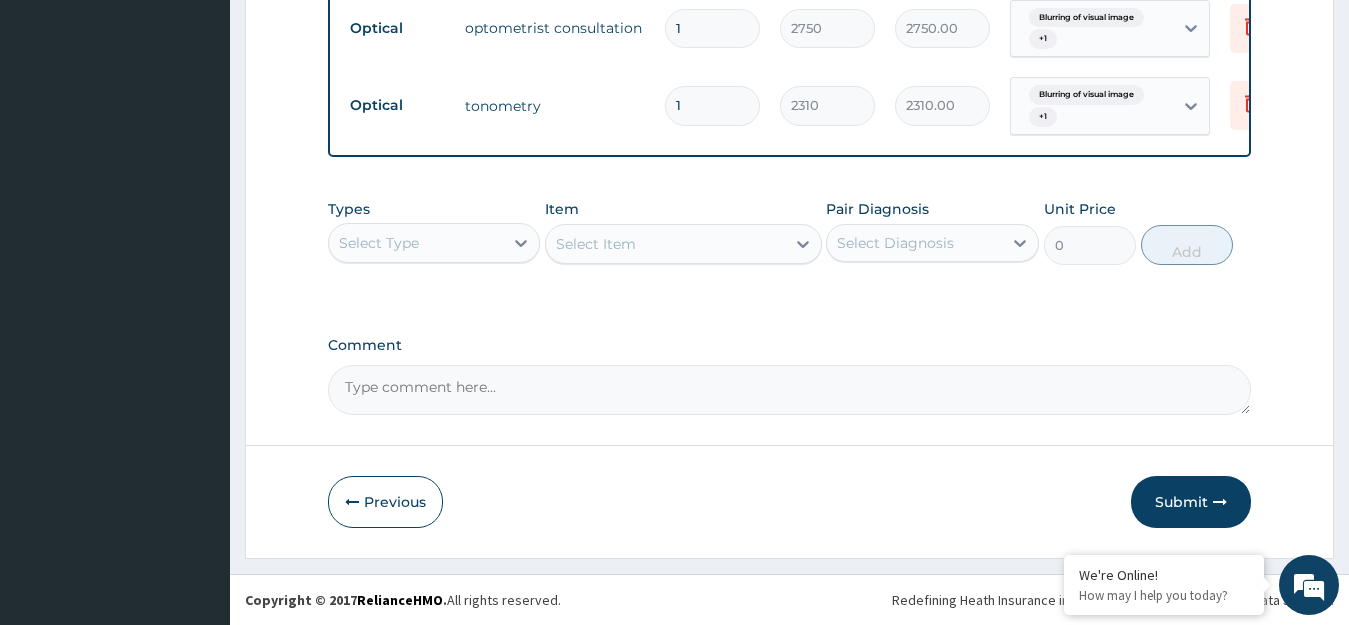 scroll, scrollTop: 825, scrollLeft: 0, axis: vertical 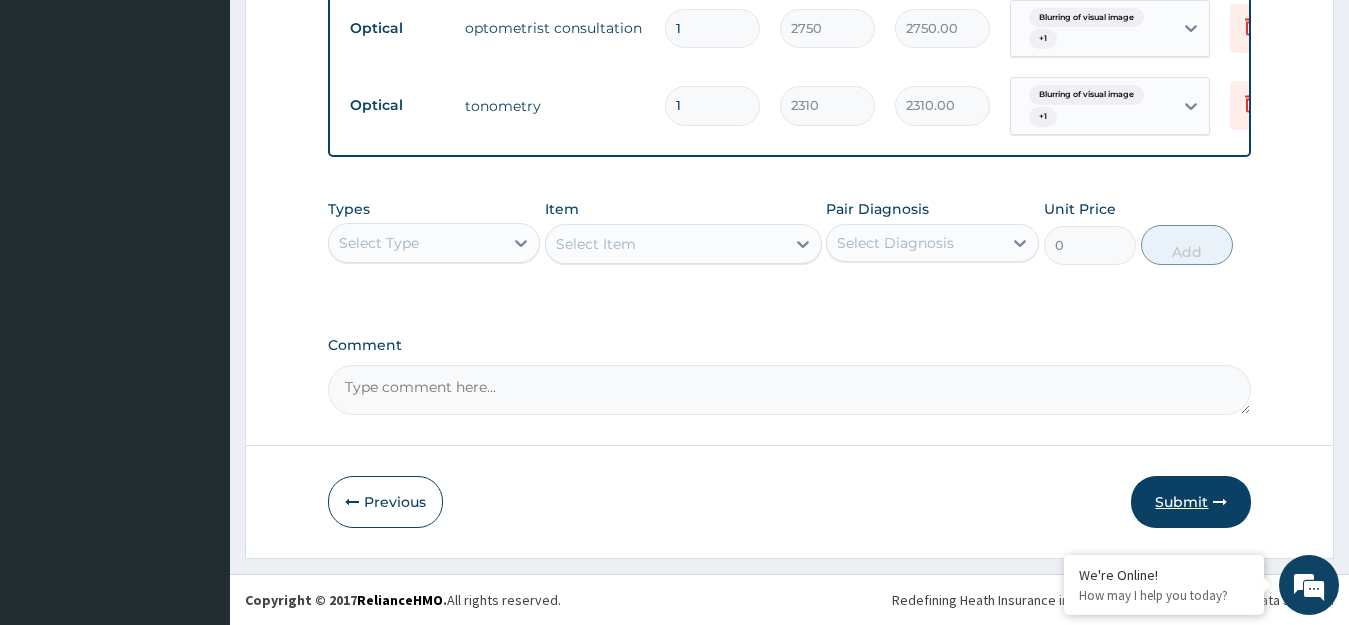 click on "Submit" at bounding box center [1191, 502] 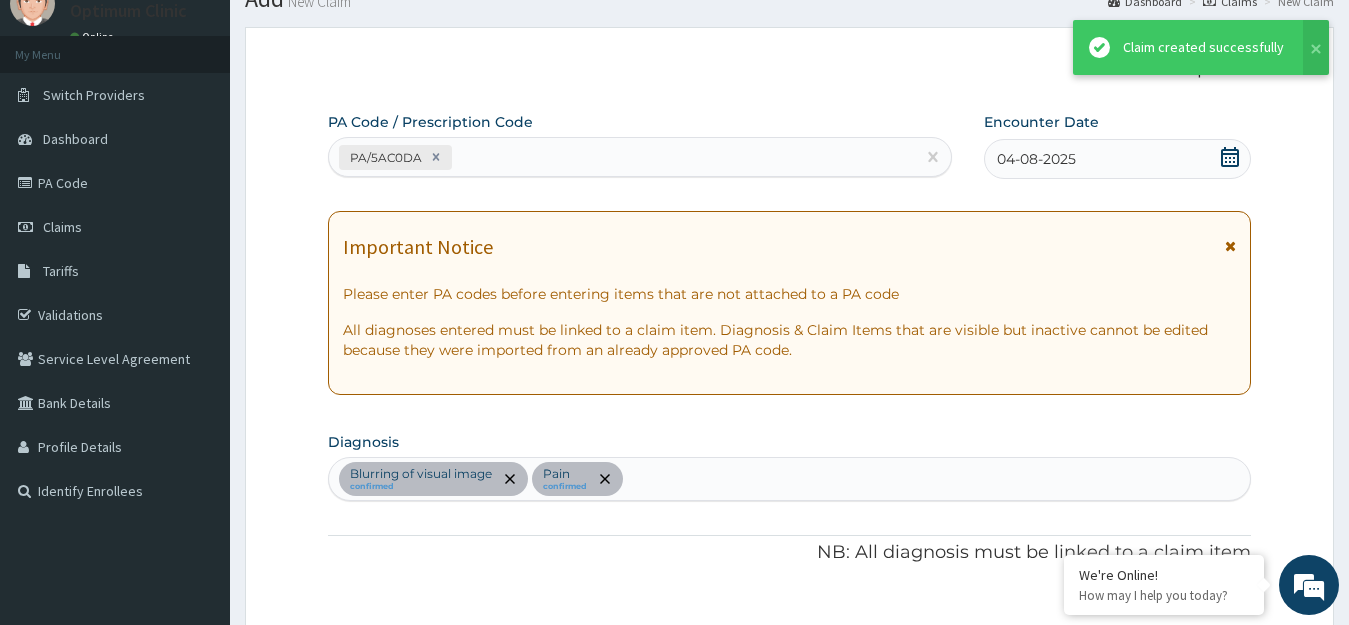 scroll, scrollTop: 825, scrollLeft: 0, axis: vertical 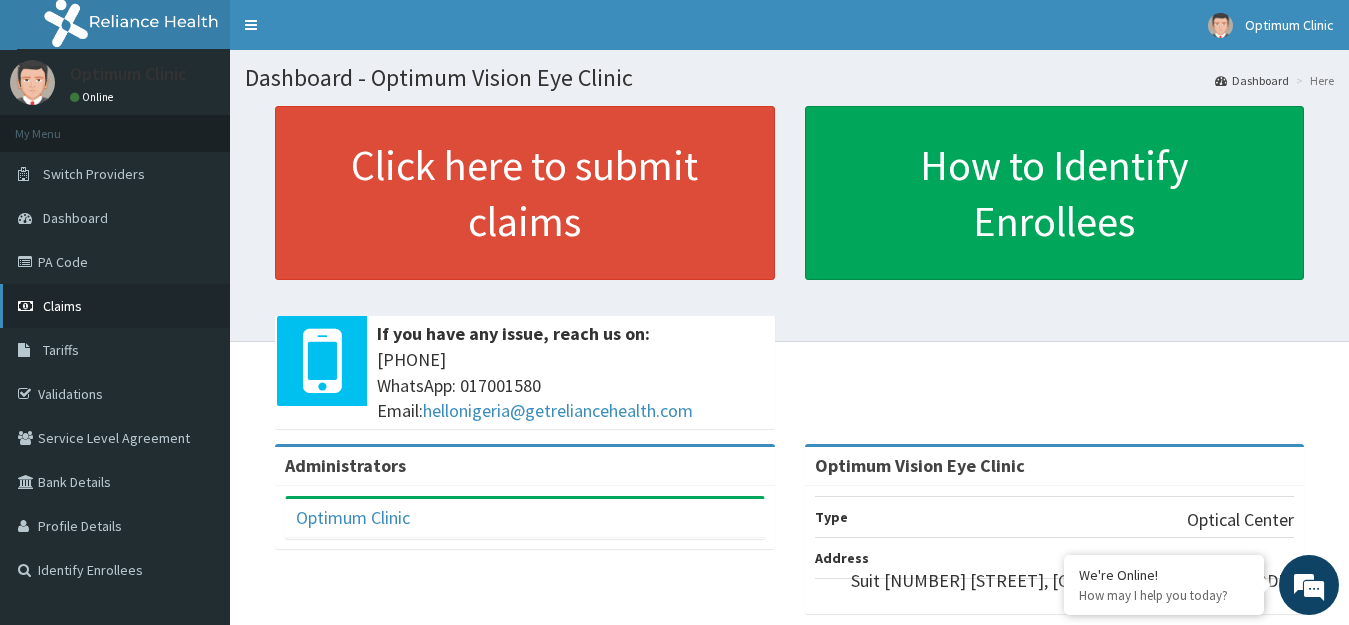click on "Claims" at bounding box center [115, 306] 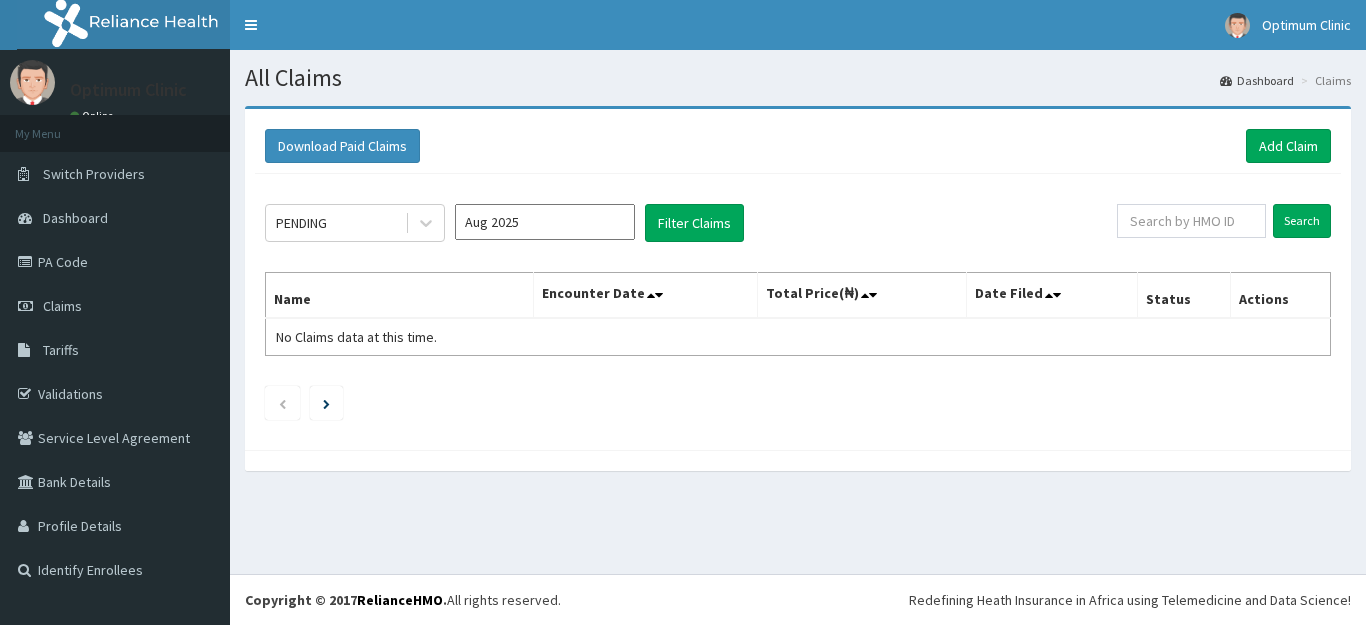 scroll, scrollTop: 0, scrollLeft: 0, axis: both 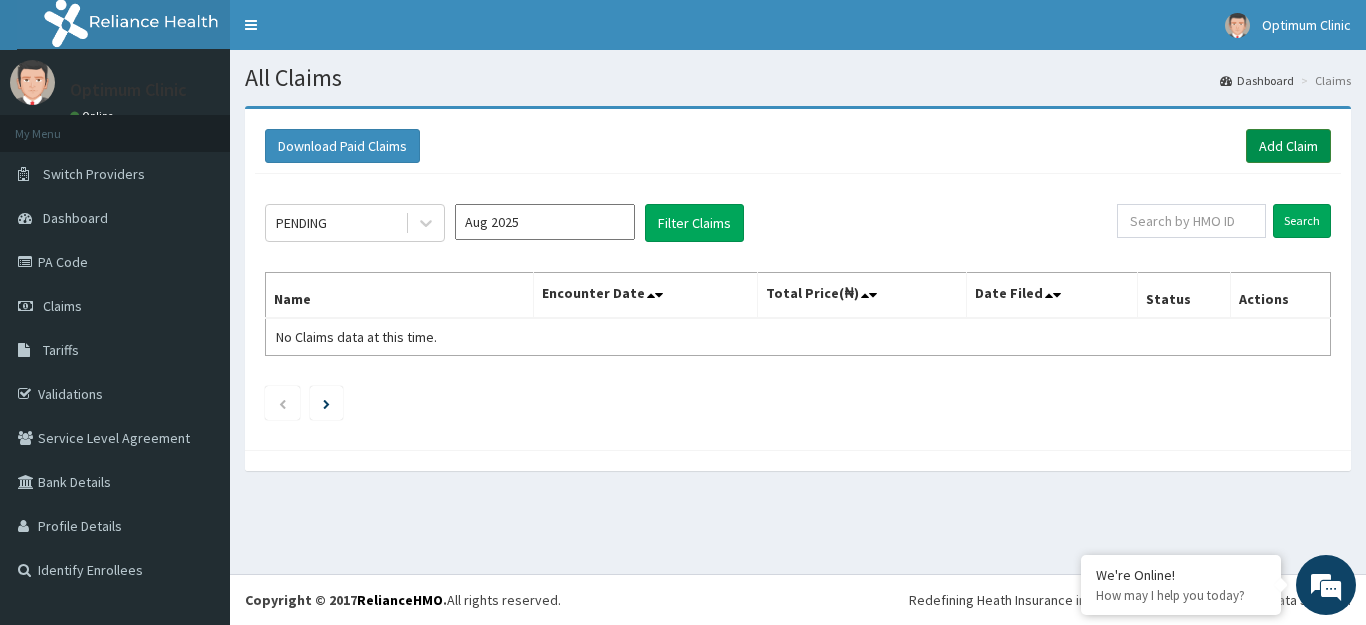 click on "Add Claim" at bounding box center [1288, 146] 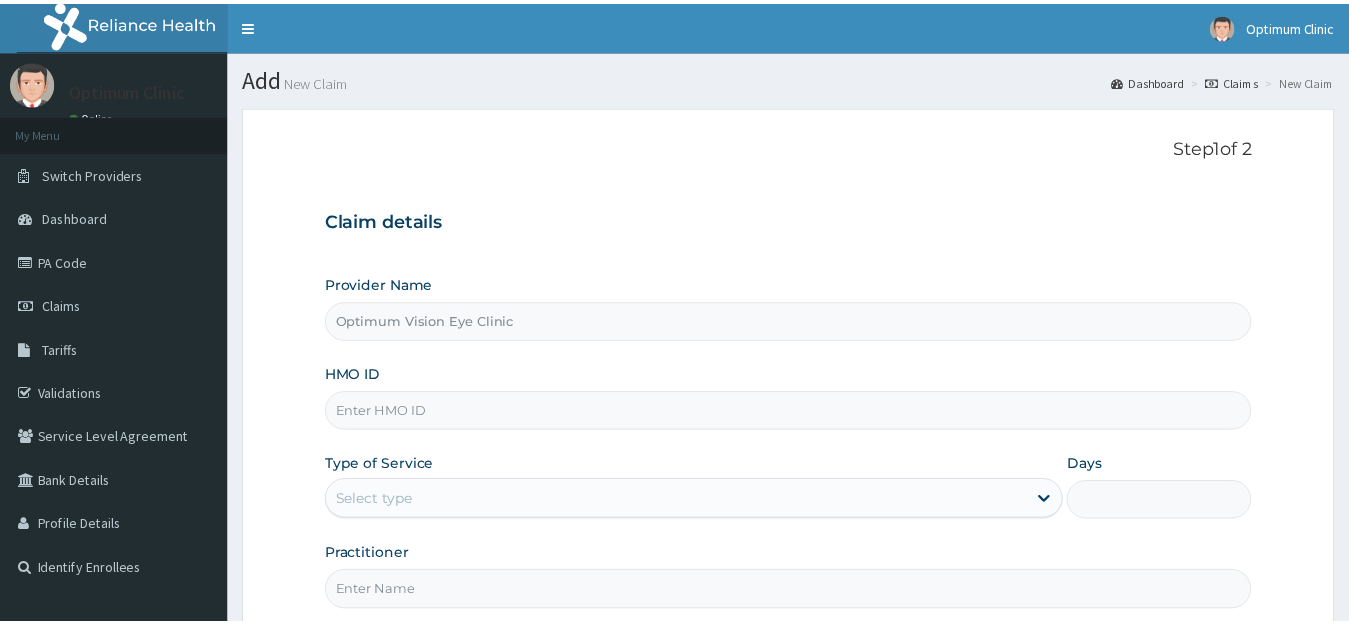 scroll, scrollTop: 0, scrollLeft: 0, axis: both 